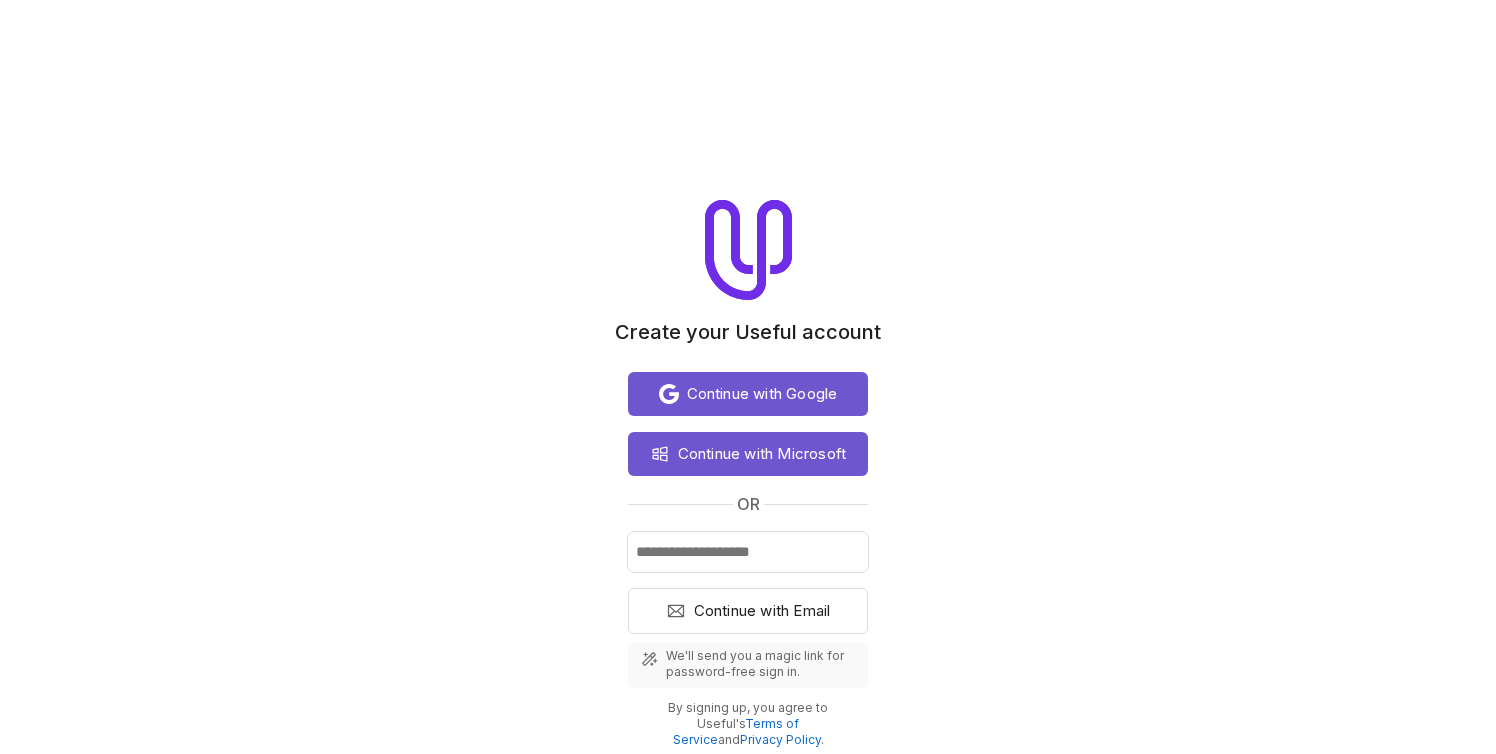 scroll, scrollTop: 0, scrollLeft: 0, axis: both 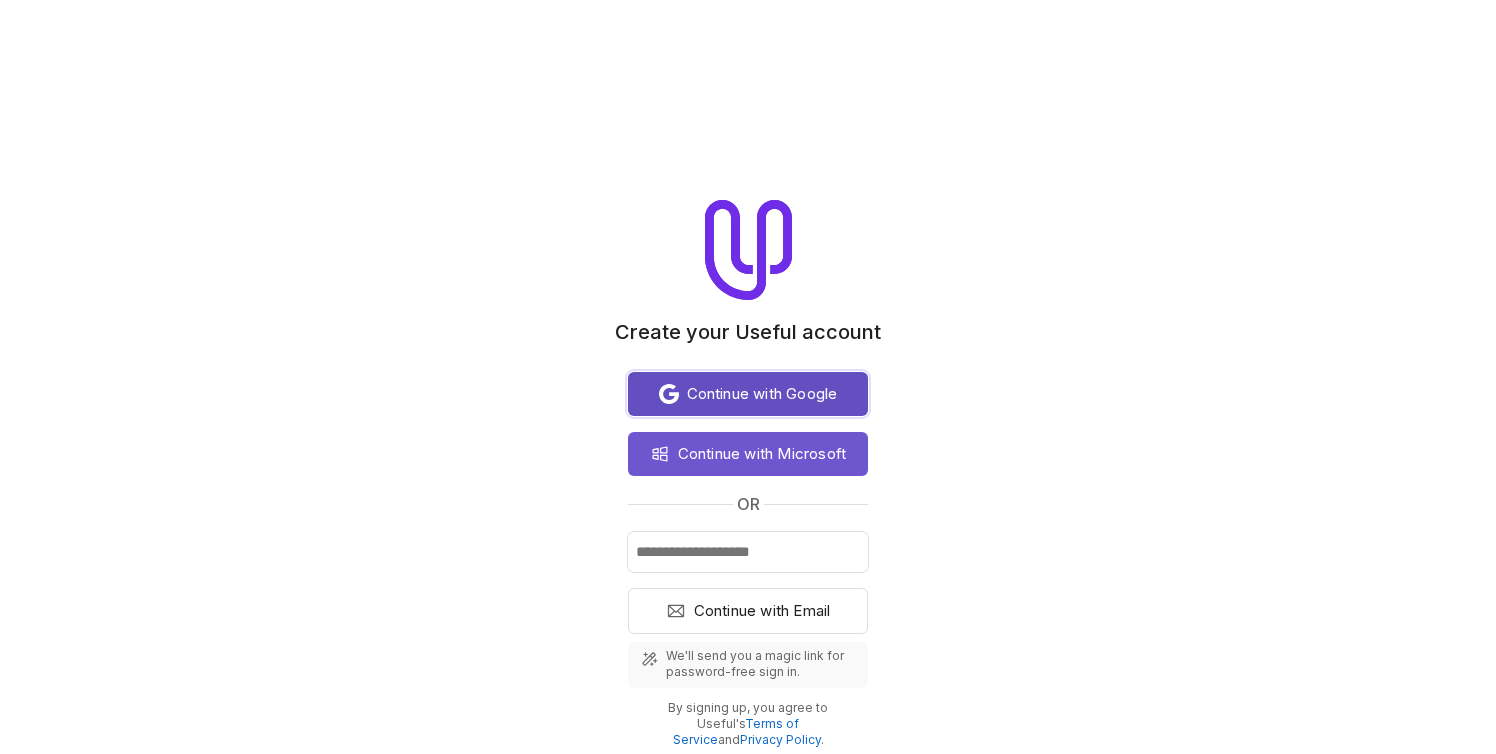 click on "Continue with Google" at bounding box center [762, 394] 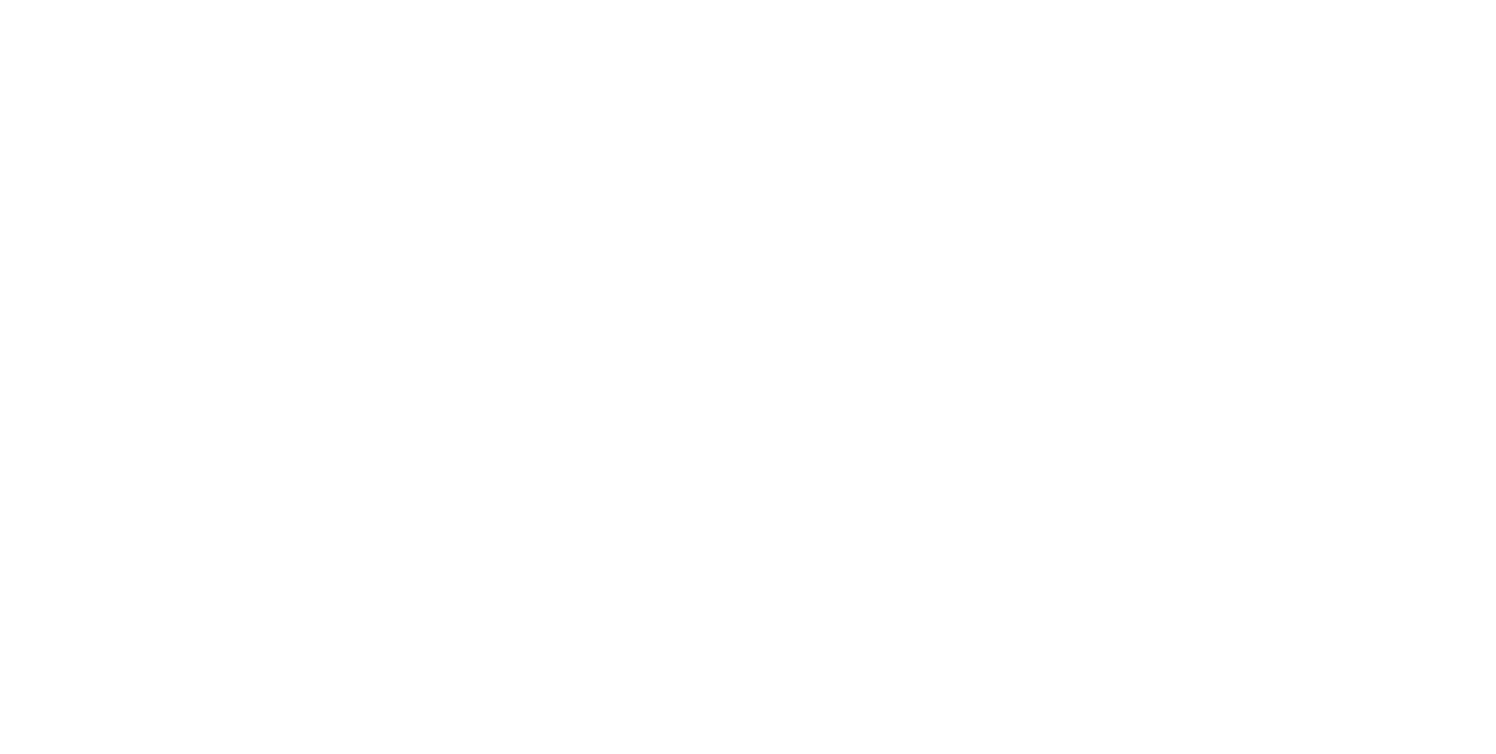 scroll, scrollTop: 0, scrollLeft: 0, axis: both 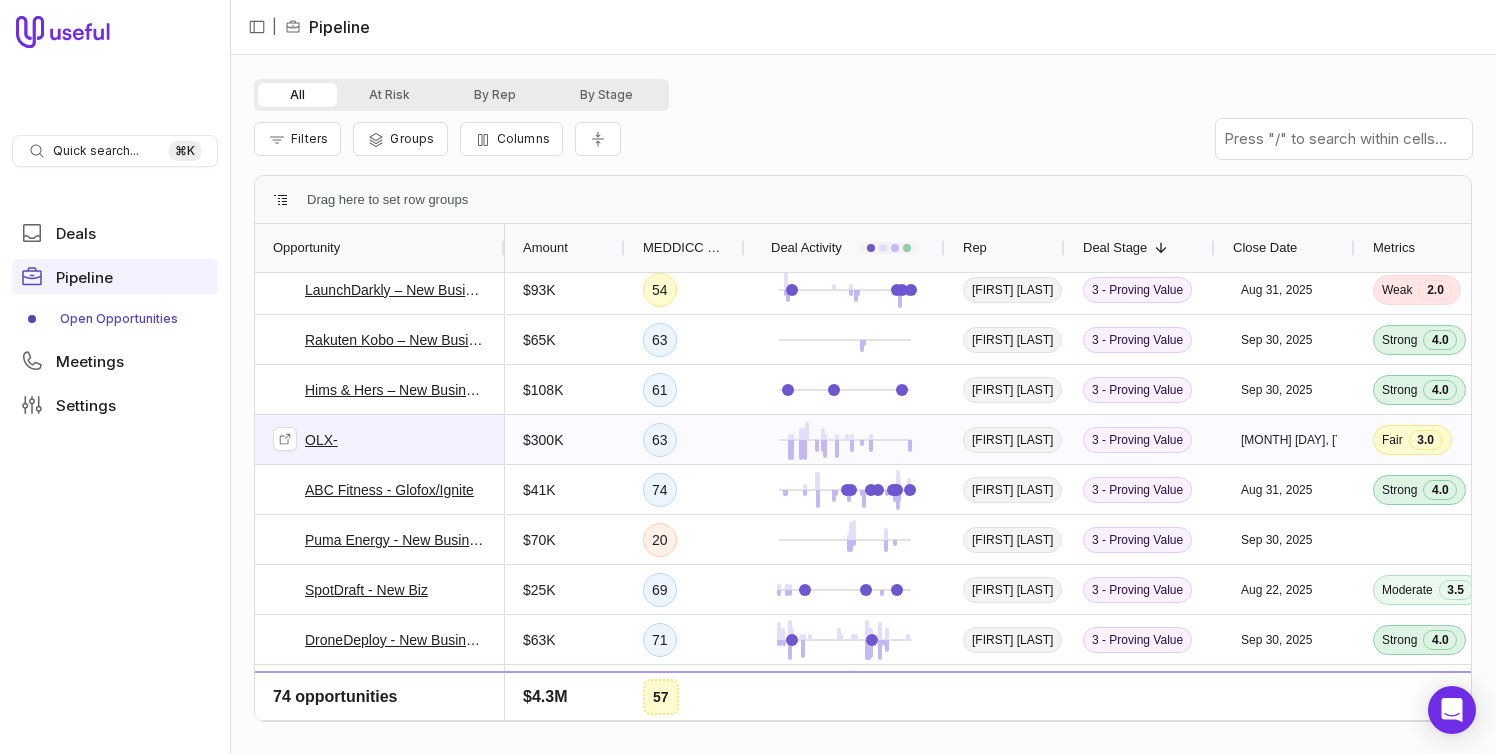 click on "OLX-" at bounding box center (321, 440) 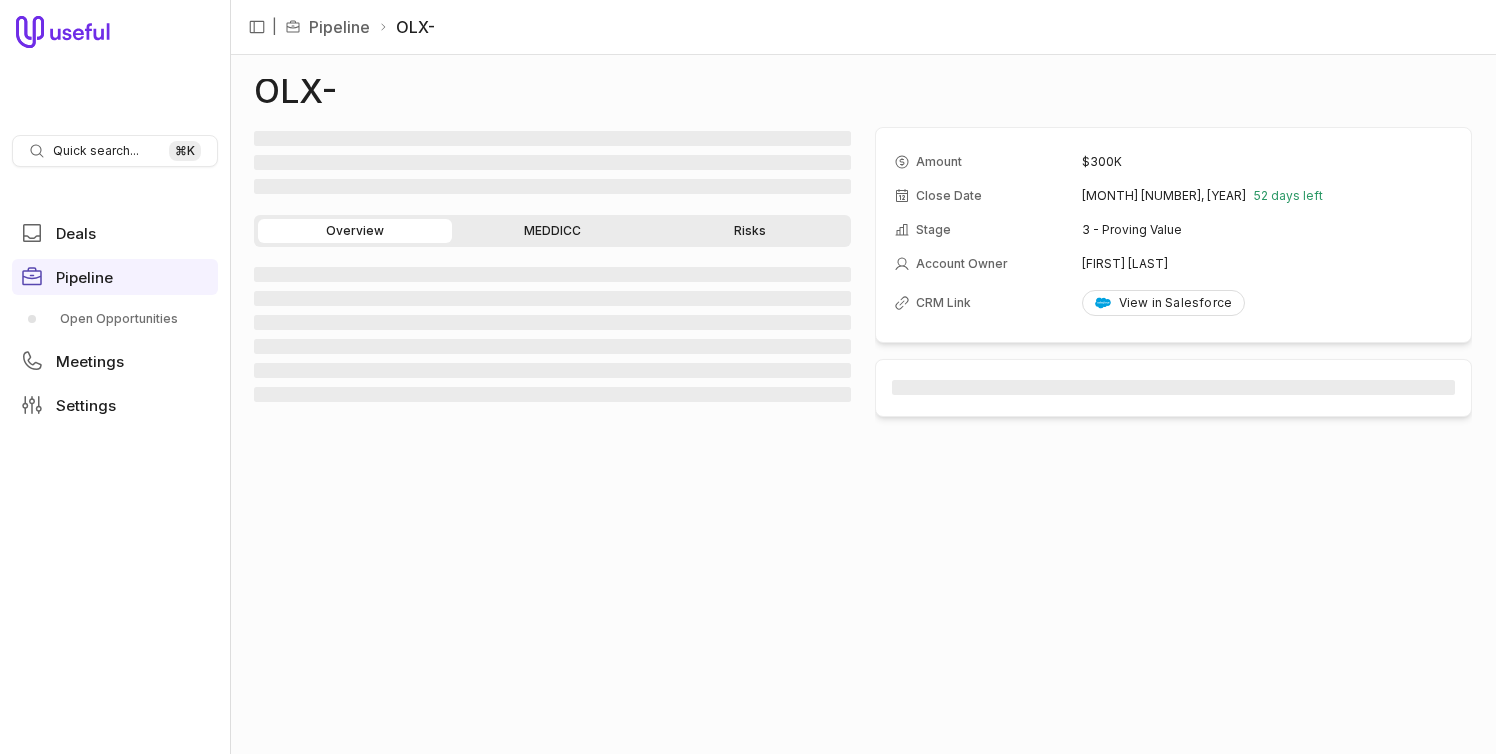 scroll, scrollTop: 0, scrollLeft: 0, axis: both 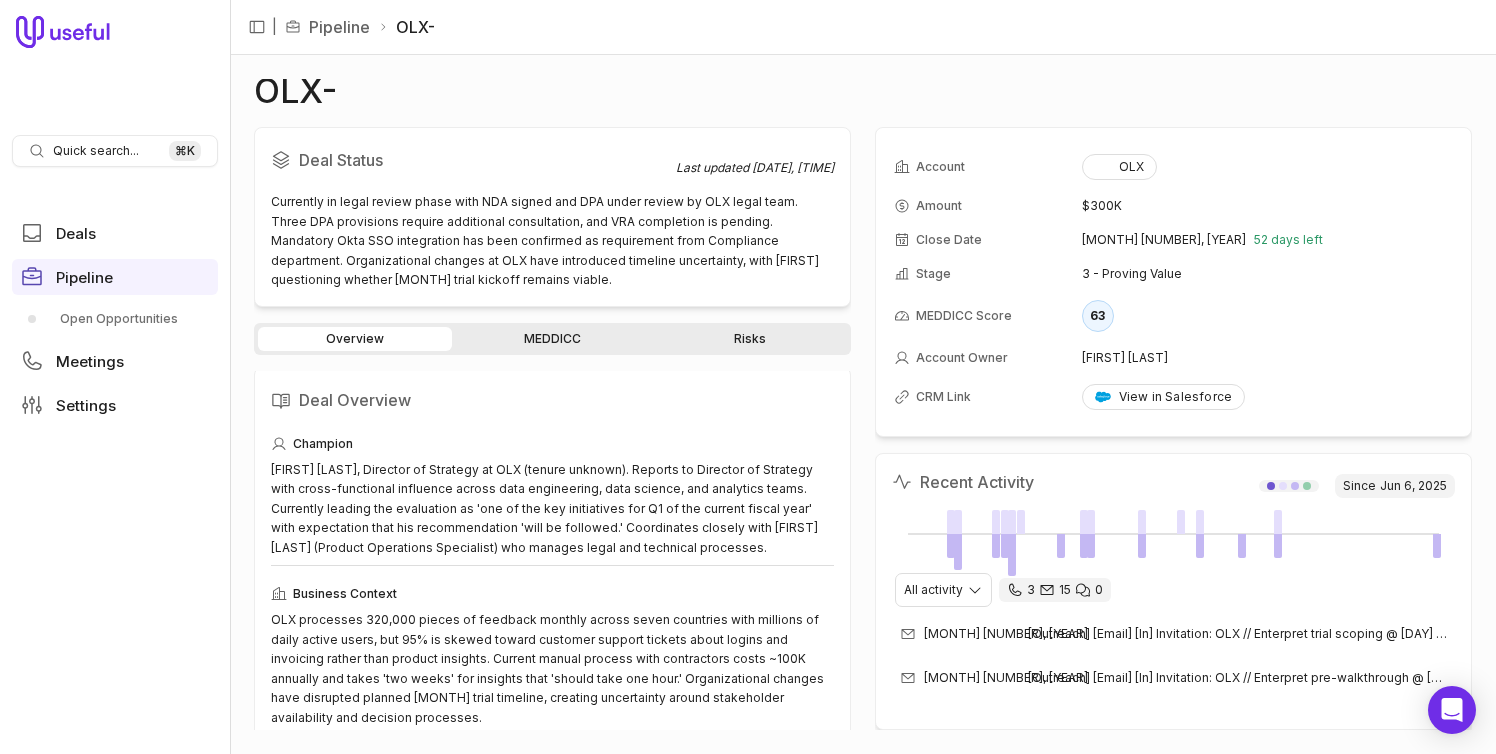 click on "Deal Status Last updated   Aug 5, 2025, 11:05 AM EDT Currently in legal review phase with NDA signed and DPA under review by OLX legal team. Three DPA provisions require additional consultation, and VRA completion is pending. Mandatory Okta SSO integration has been confirmed as requirement from Compliance department. Organizational changes at OLX have introduced timeline uncertainty, with Noah questioning whether August trial kickoff remains viable. Overview MEDDICC Risks Deal Overview Champion João Castro - Director of Strategy at OLX (tenure unknown). Reports to Director of Strategy with cross-functional influence across data engineering, data science, and analytics teams. Currently leading the evaluation as 'one of the key initiatives for Q1 of the current fiscal year' with expectation that his recommendation 'will be followed.' Coordinates closely with João Melo (Product Operations Specialist) who manages legal and technical processes. Business Context Champion Motivation Key Players Next Steps Focus 63" at bounding box center [863, 428] 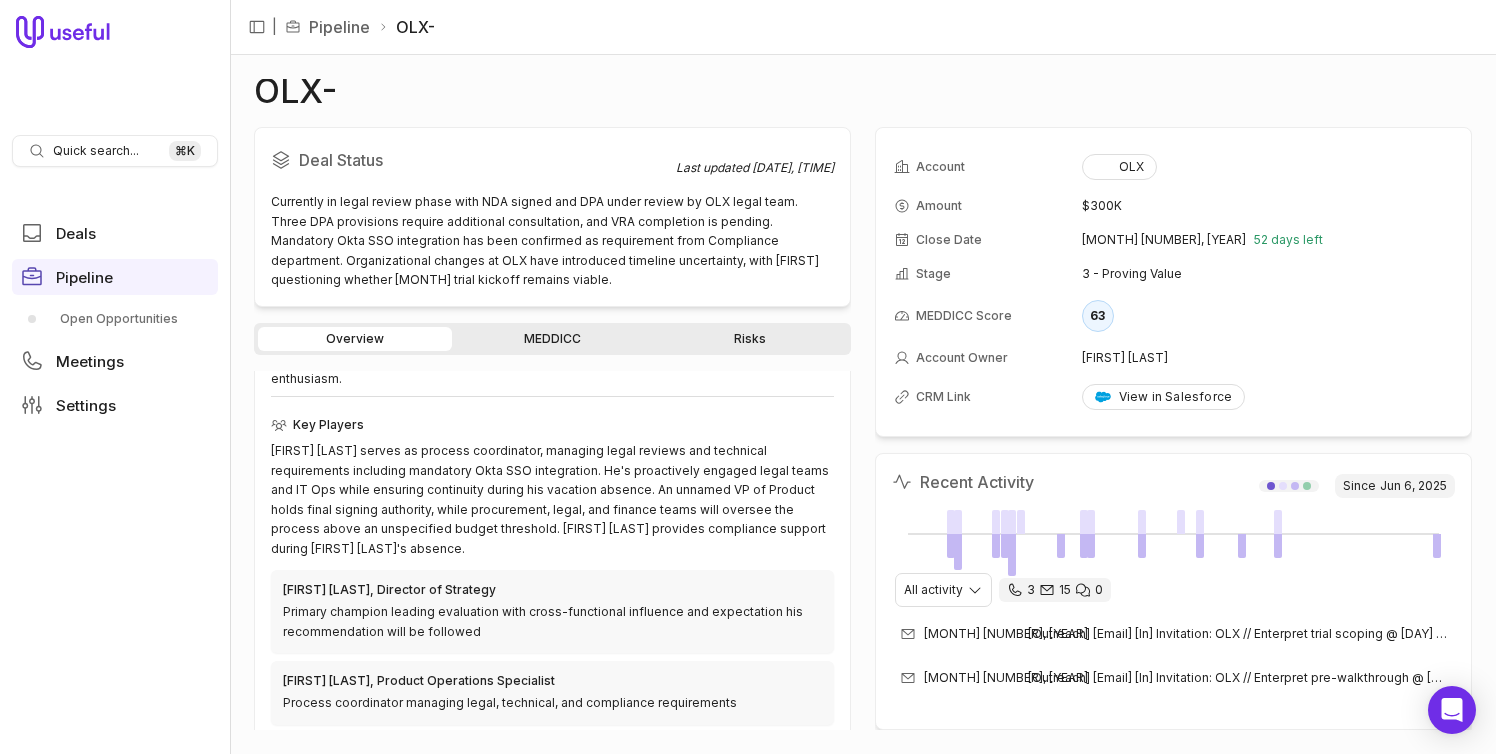scroll, scrollTop: 0, scrollLeft: 0, axis: both 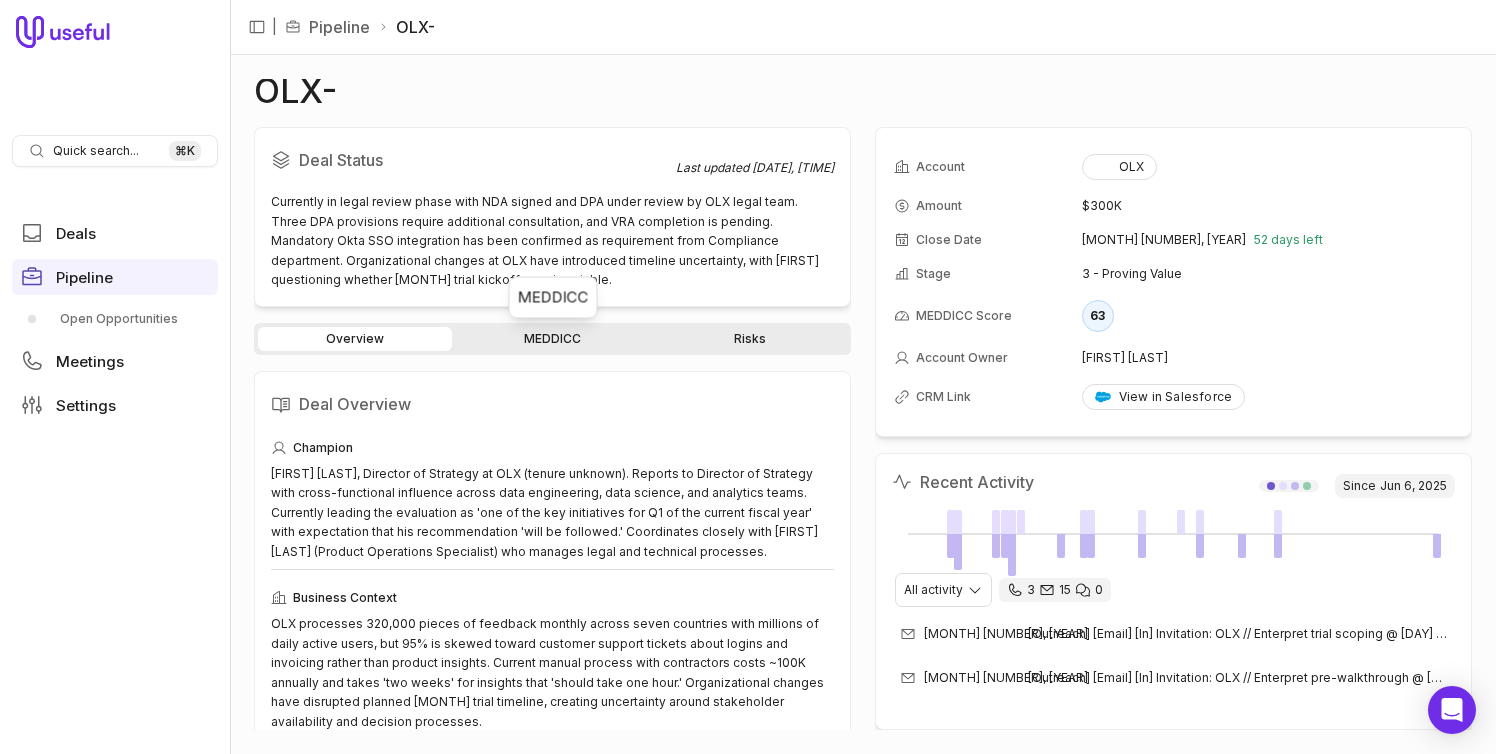 click on "MEDDICC" at bounding box center (553, 339) 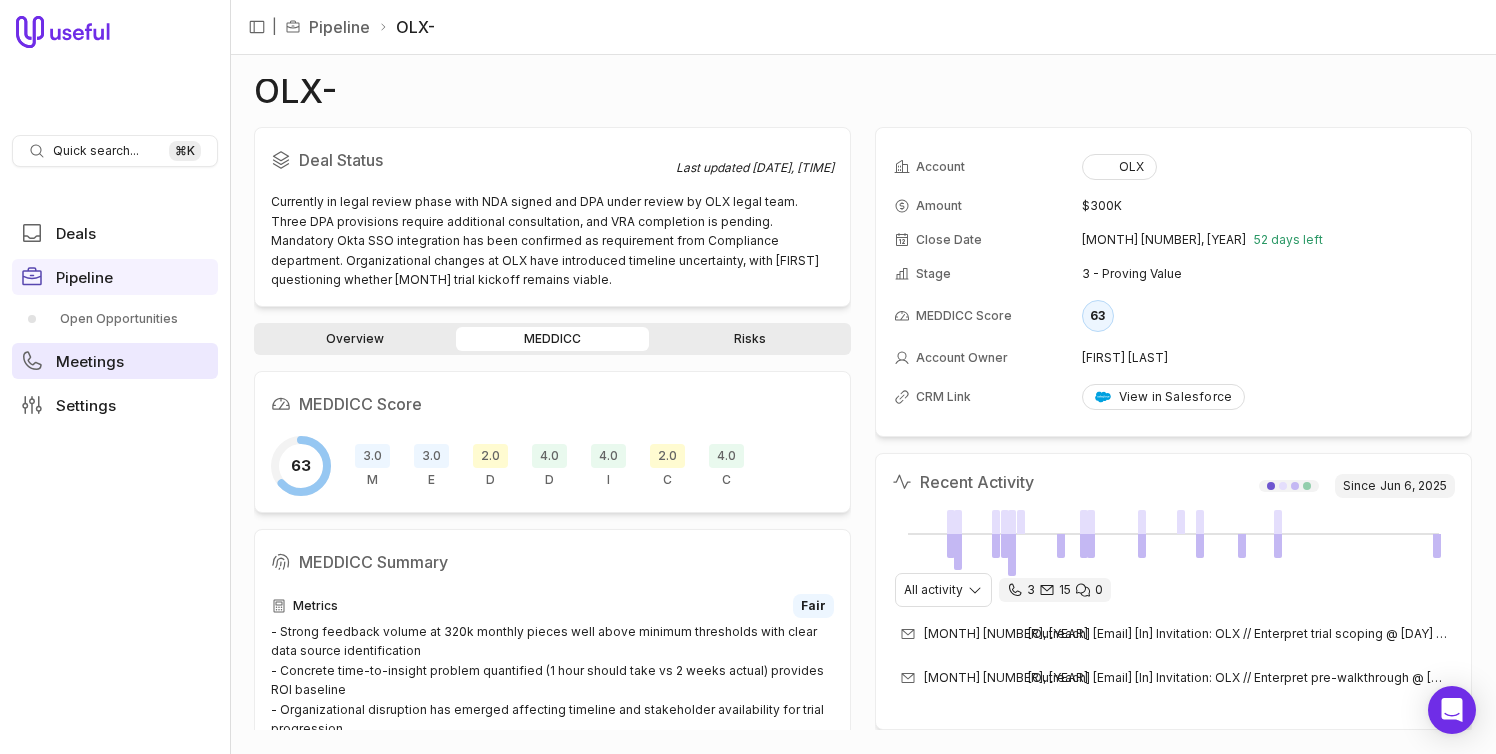 click on "Meetings" at bounding box center (115, 361) 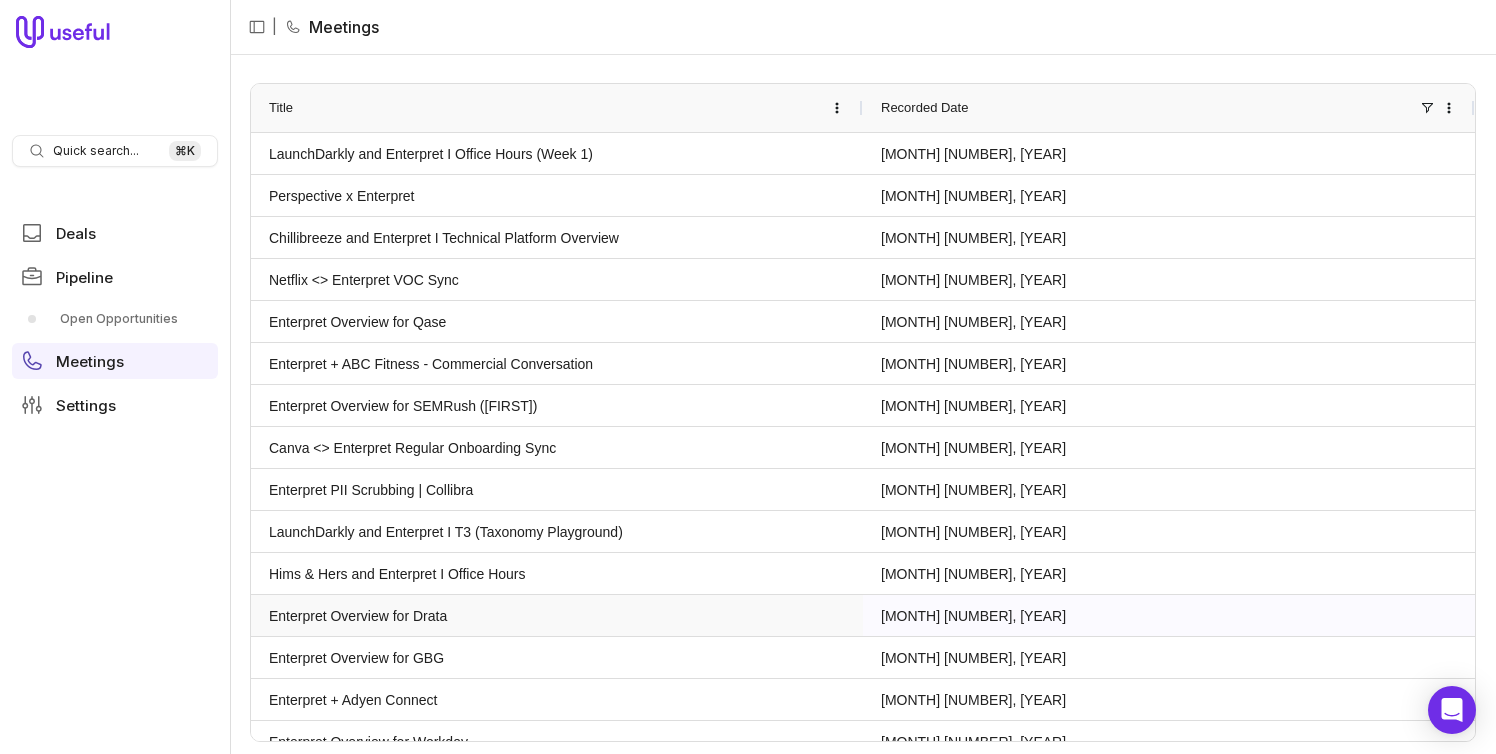 scroll, scrollTop: 24, scrollLeft: 0, axis: vertical 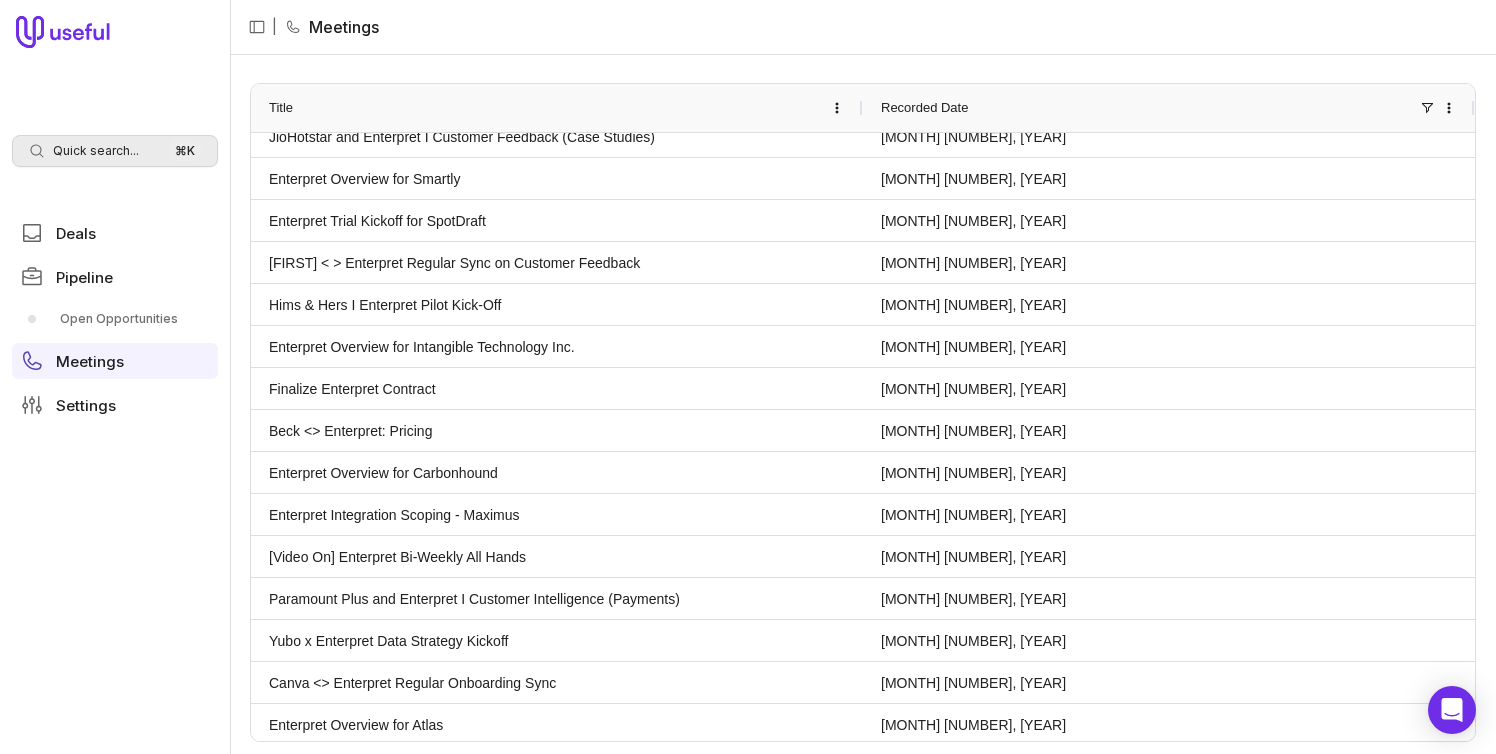 click on "Quick search..." at bounding box center (96, 151) 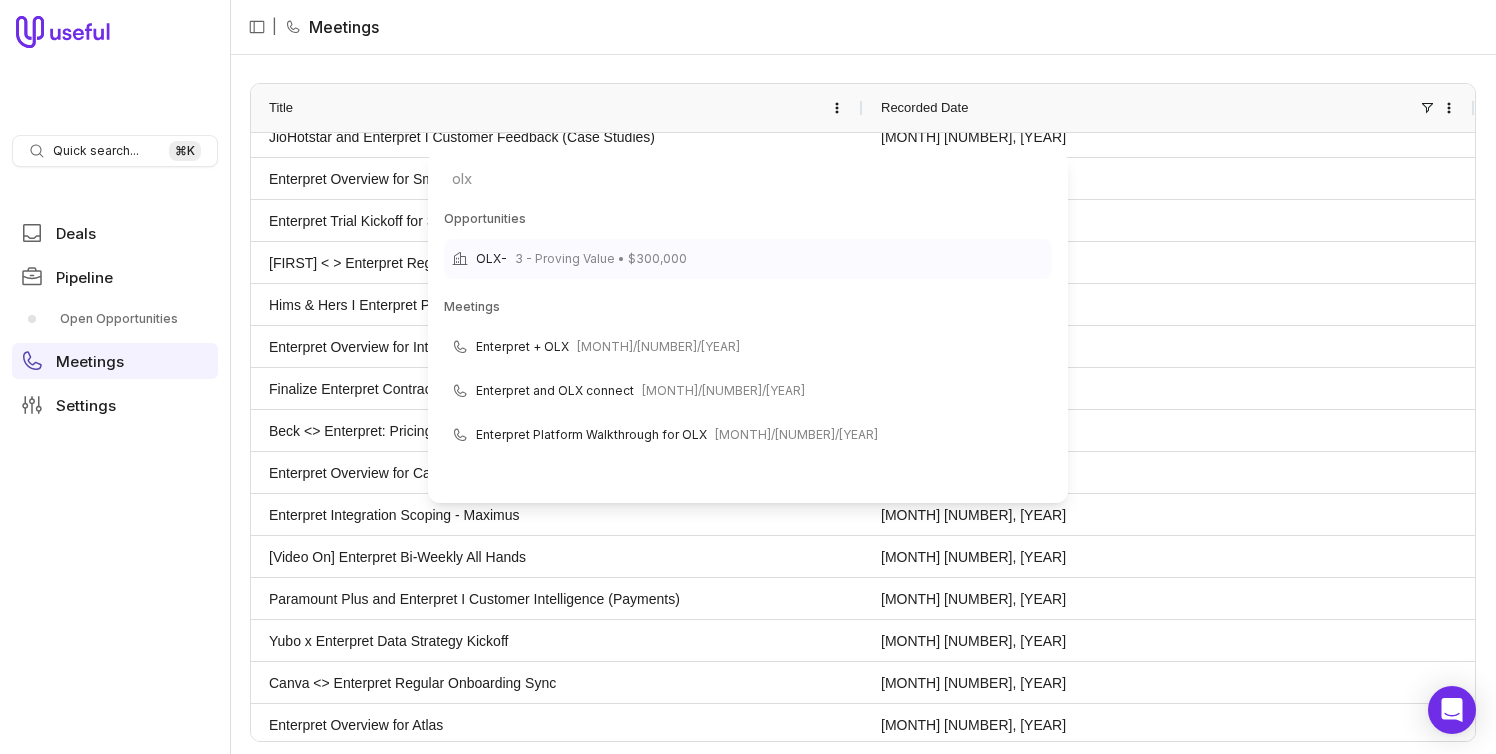 type on "olx" 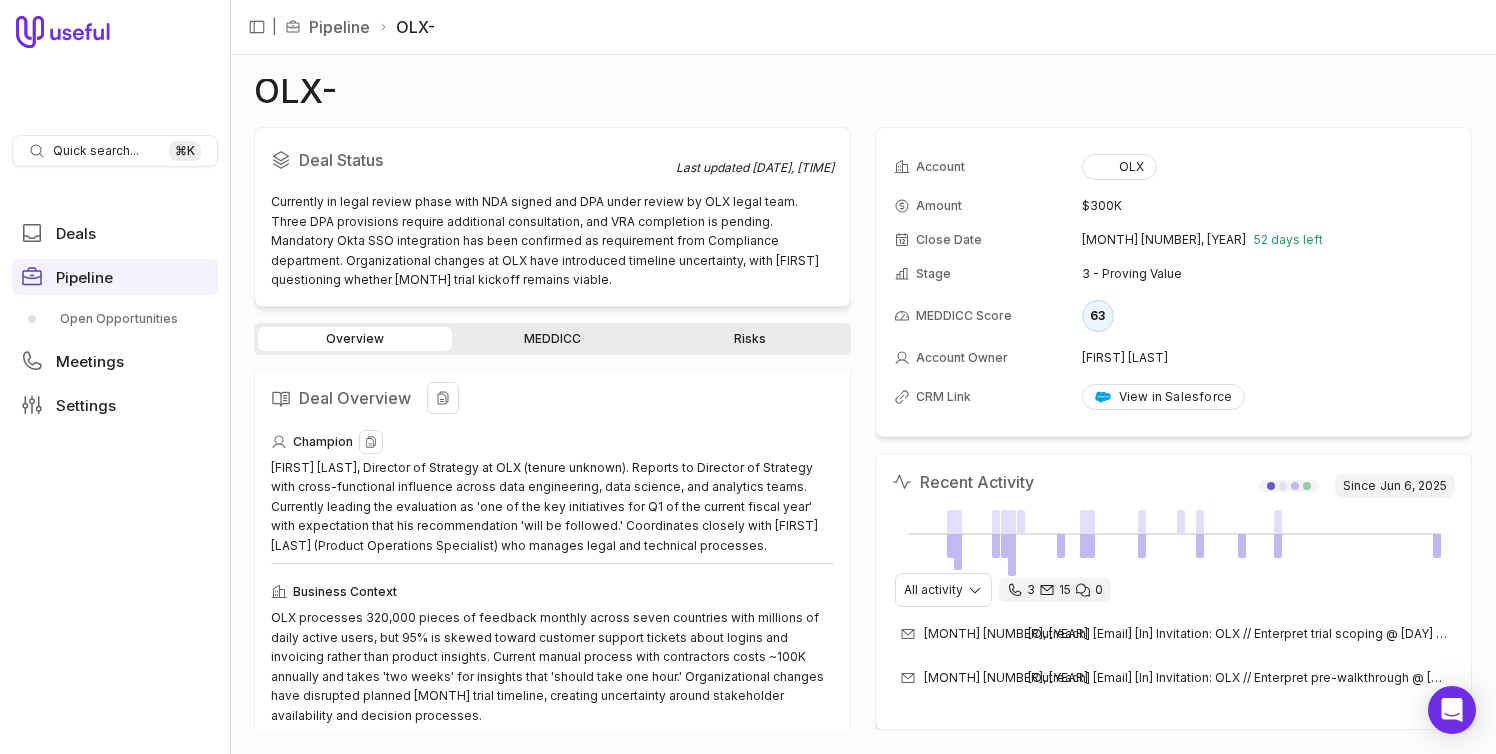 scroll, scrollTop: 5, scrollLeft: 0, axis: vertical 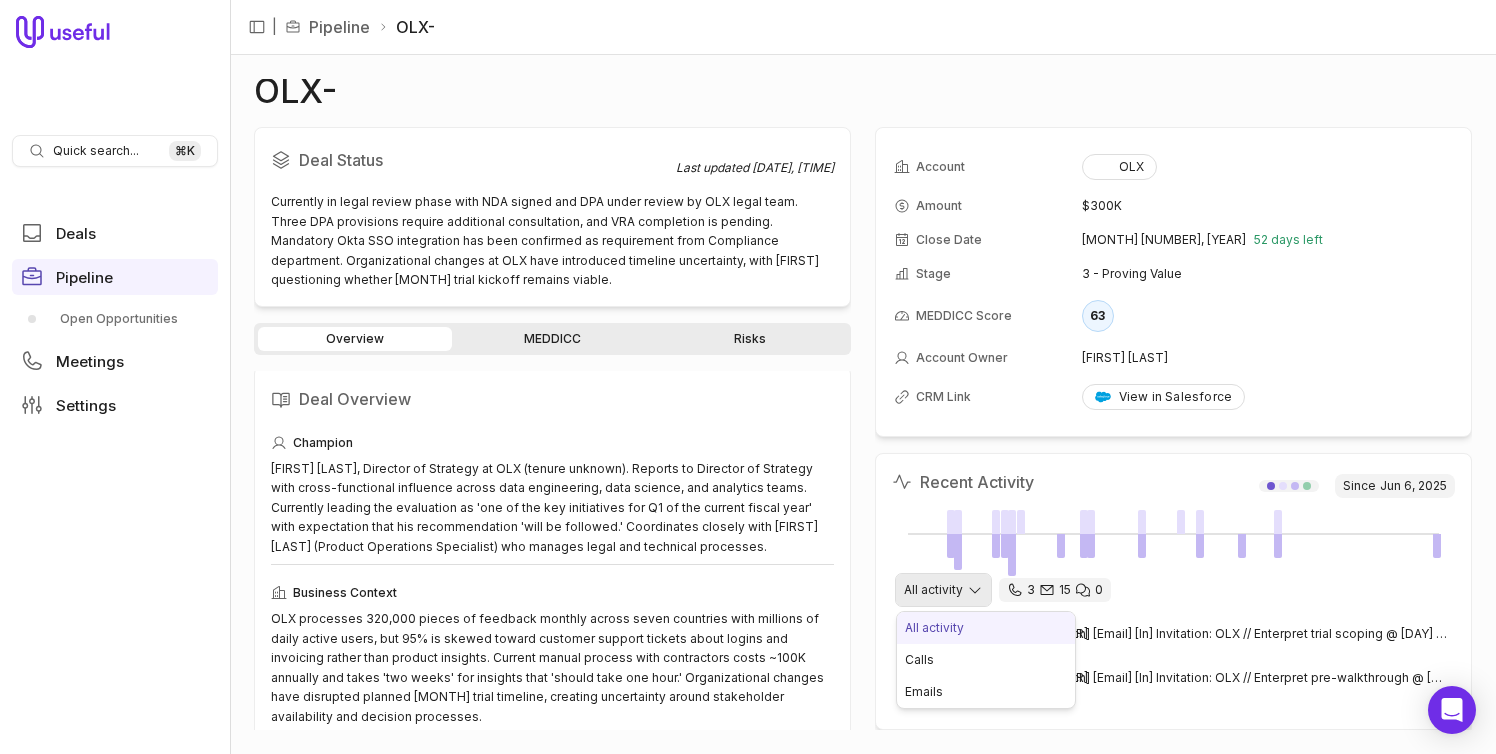 click on "Quick search... ⌘ K Deals Pipeline Open Opportunities Meetings Settings | Pipeline OLX- OLX- Deal Status Last updated   Aug 5, 2025, 11:05 AM EDT Currently in legal review phase with NDA signed and DPA under review by OLX legal team. Three DPA provisions require additional consultation, and VRA completion is pending. Mandatory Okta SSO integration has been confirmed as requirement from Compliance department. Organizational changes at OLX have introduced timeline uncertainty, with Noah questioning whether August trial kickoff remains viable. Overview MEDDICC Risks Deal Overview Champion Business Context Champion Motivation Key Players João Castro, Director of Strategy Primary champion leading evaluation with cross-functional influence and expectation his recommendation will be followed João Melo, Product Operations Specialist Process coordinator managing legal, technical, and compliance requirements Next Steps Focus Account OLX Amount $300K Close Date Sep 26, 2025 52 days left Stage 3 - Proving Value 63" at bounding box center (748, 377) 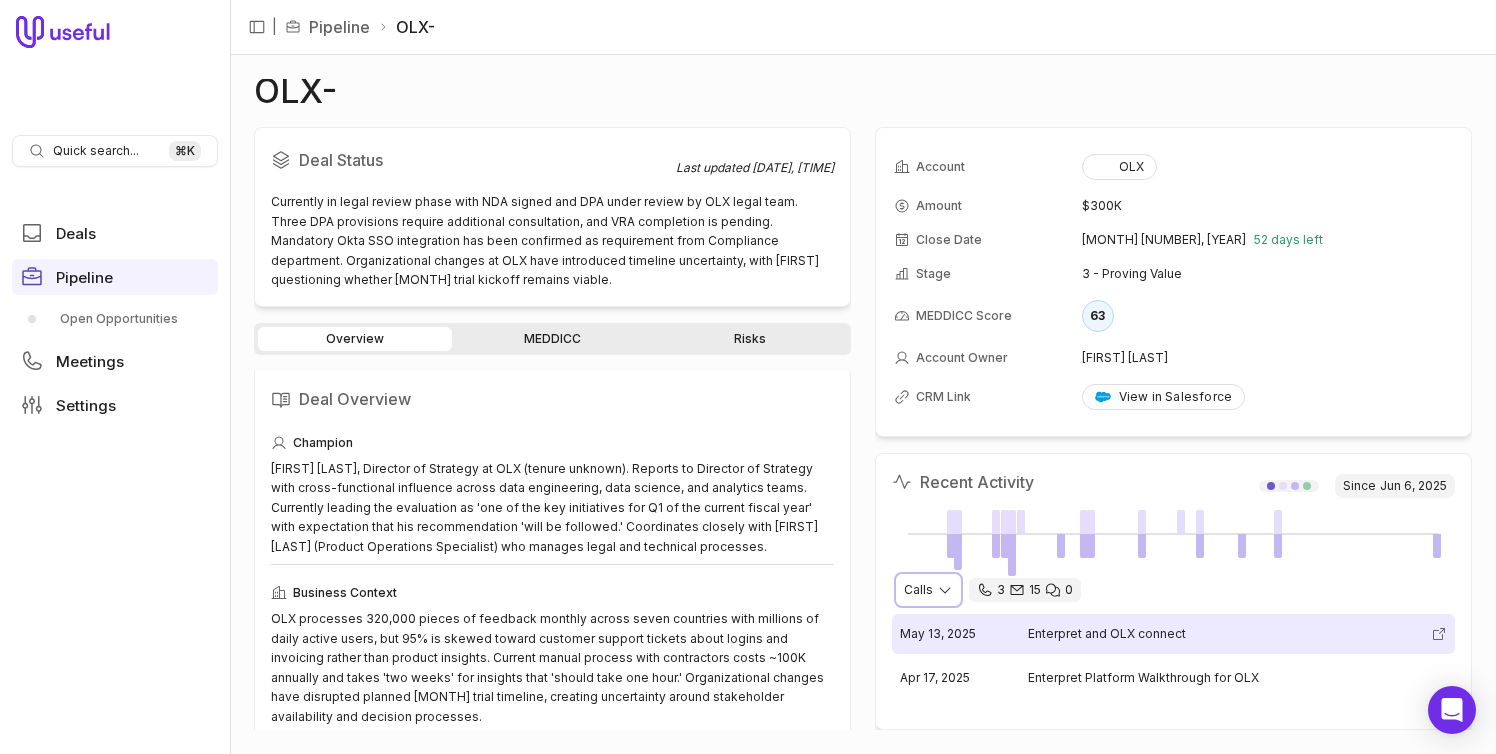type 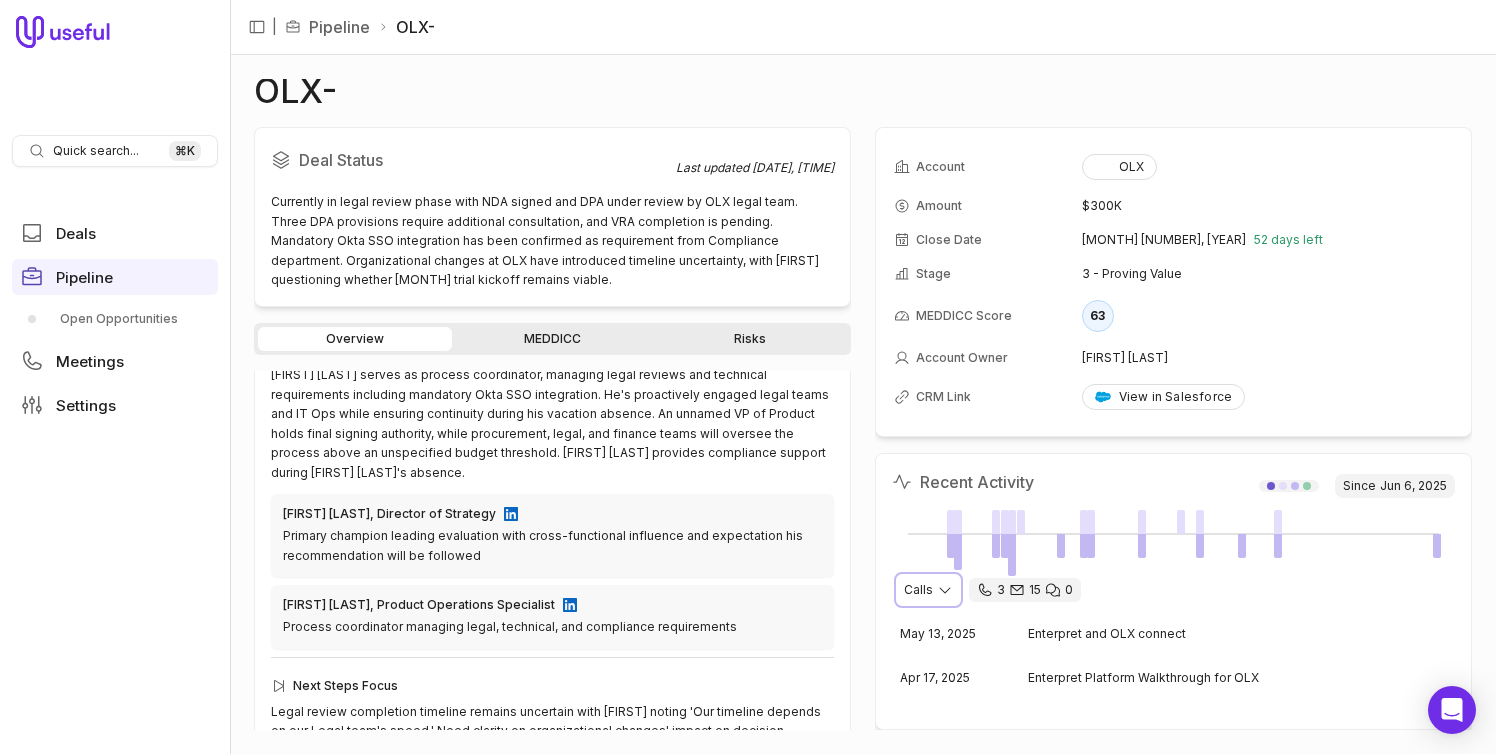 scroll, scrollTop: 655, scrollLeft: 0, axis: vertical 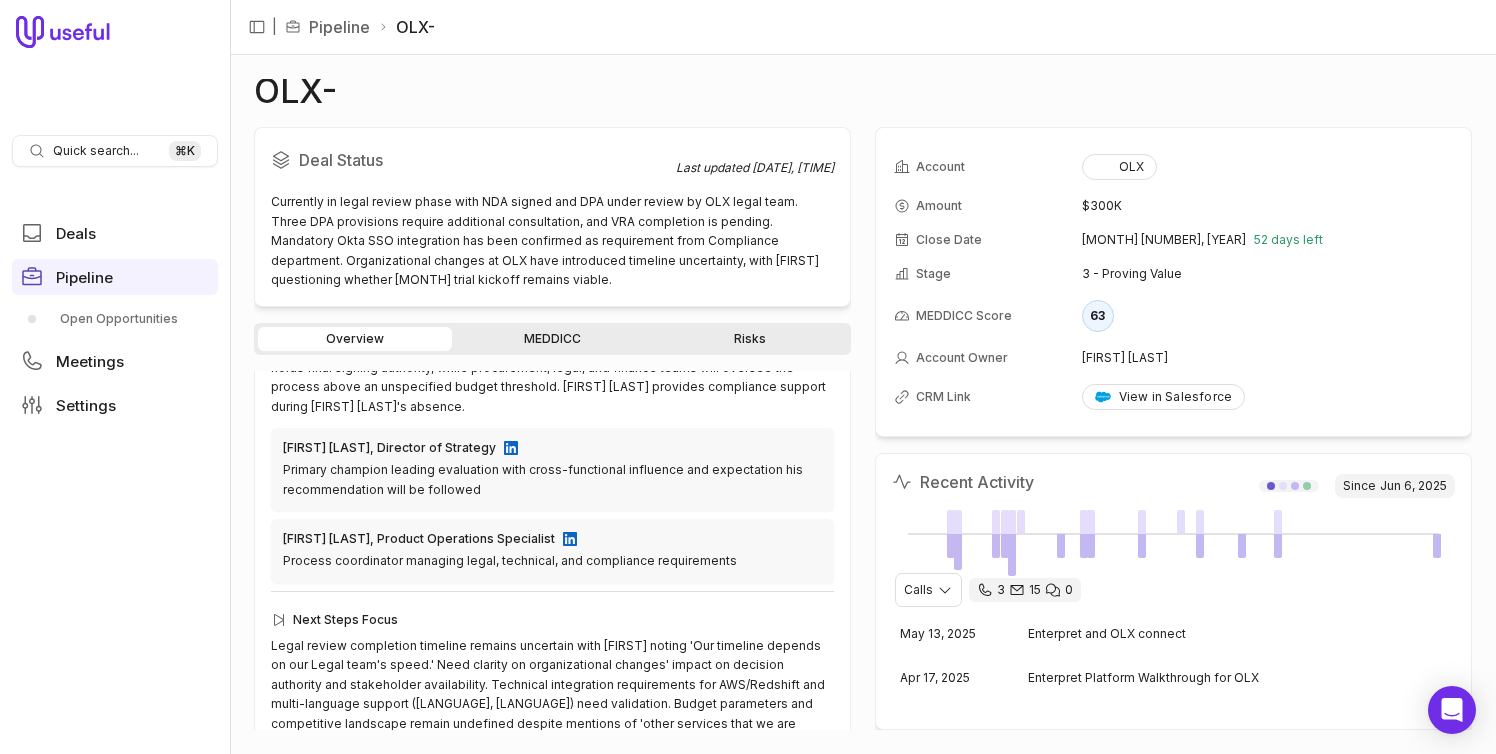 click on "MEDDICC" at bounding box center (553, 339) 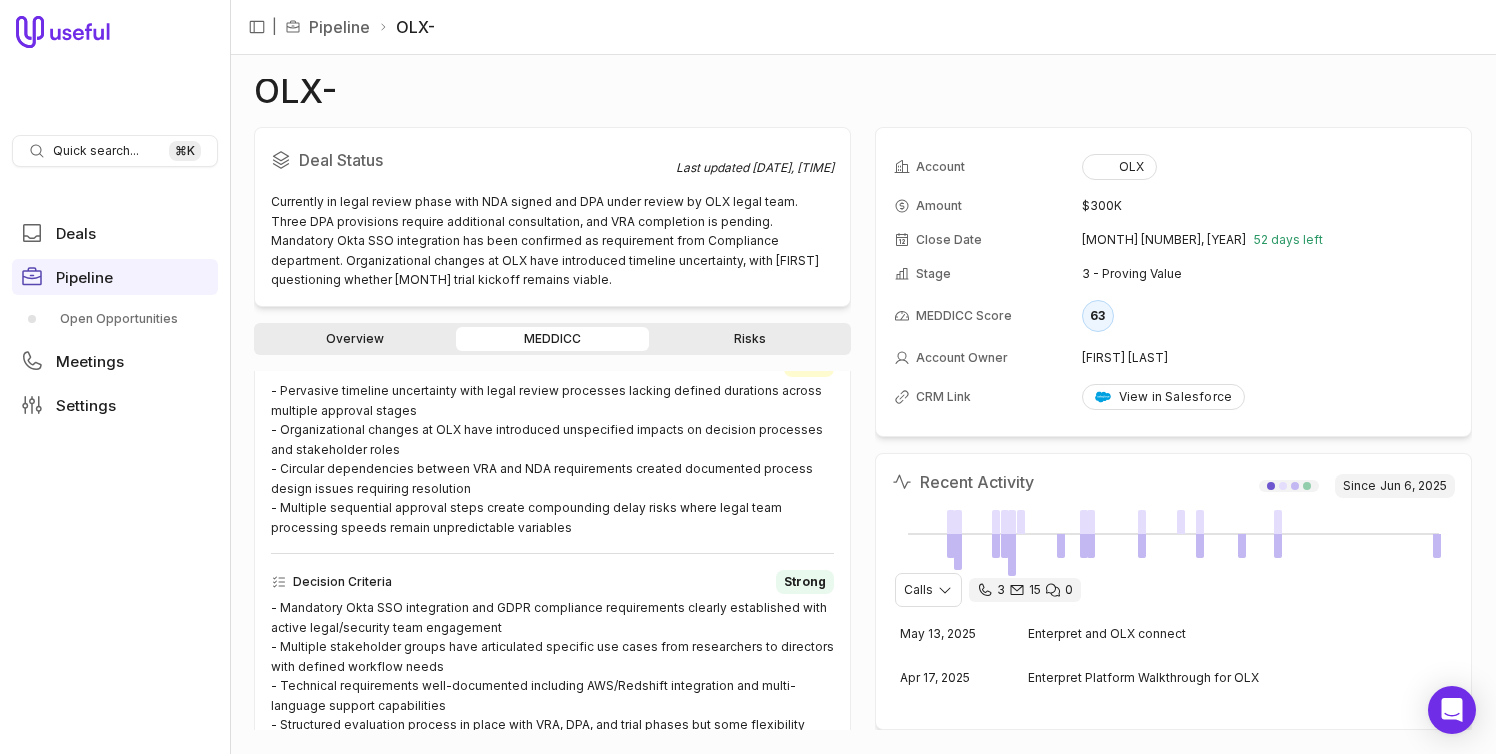 click on "Risks" at bounding box center (750, 339) 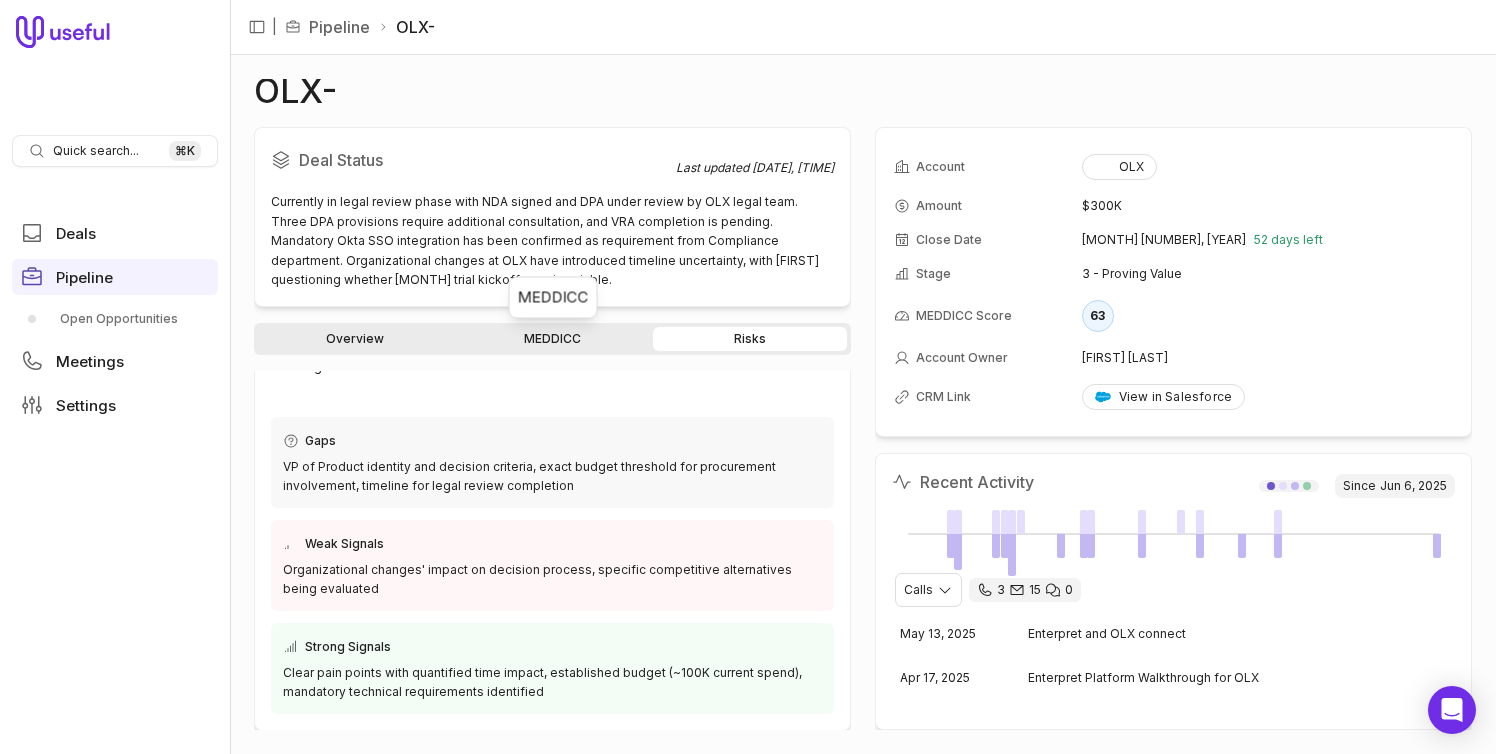 click on "MEDDICC" at bounding box center [553, 339] 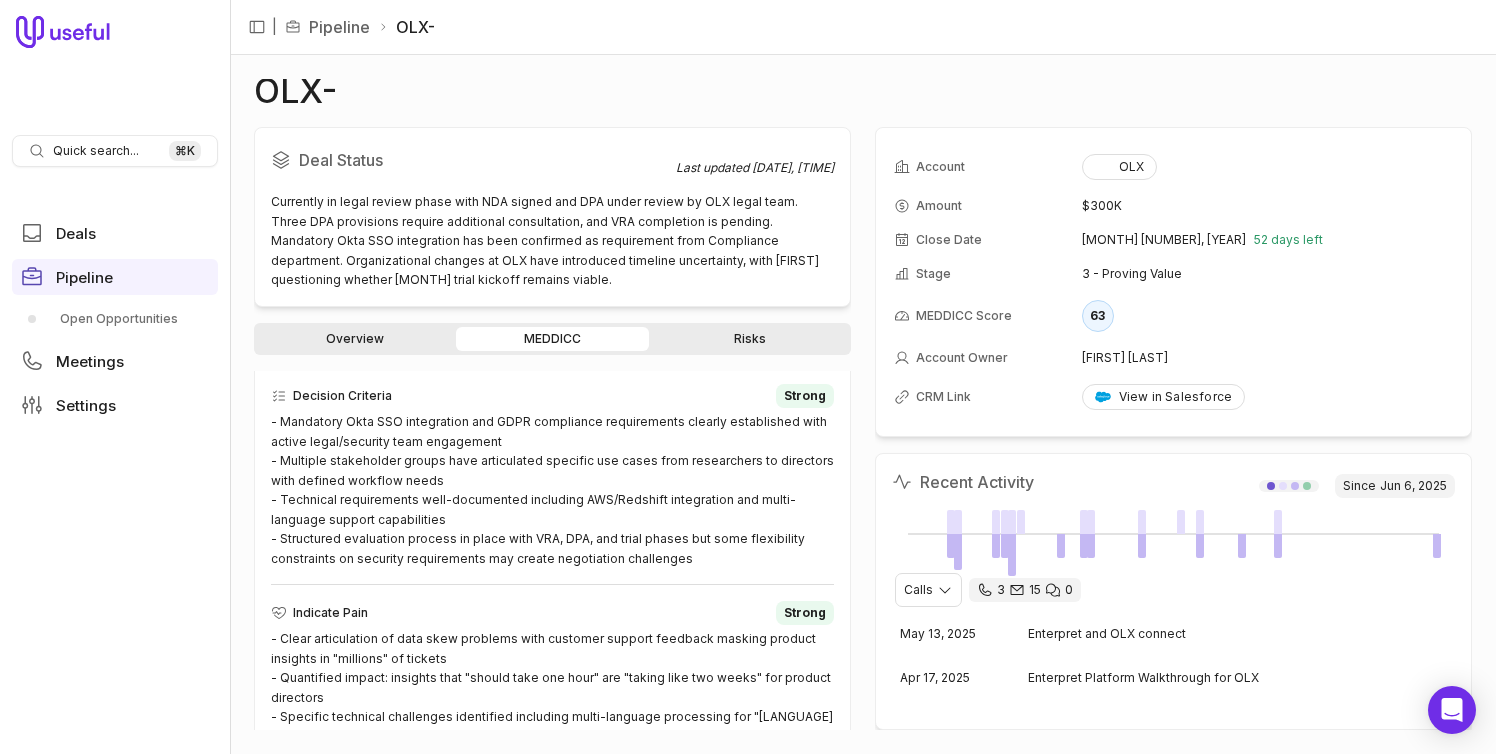 scroll, scrollTop: 851, scrollLeft: 0, axis: vertical 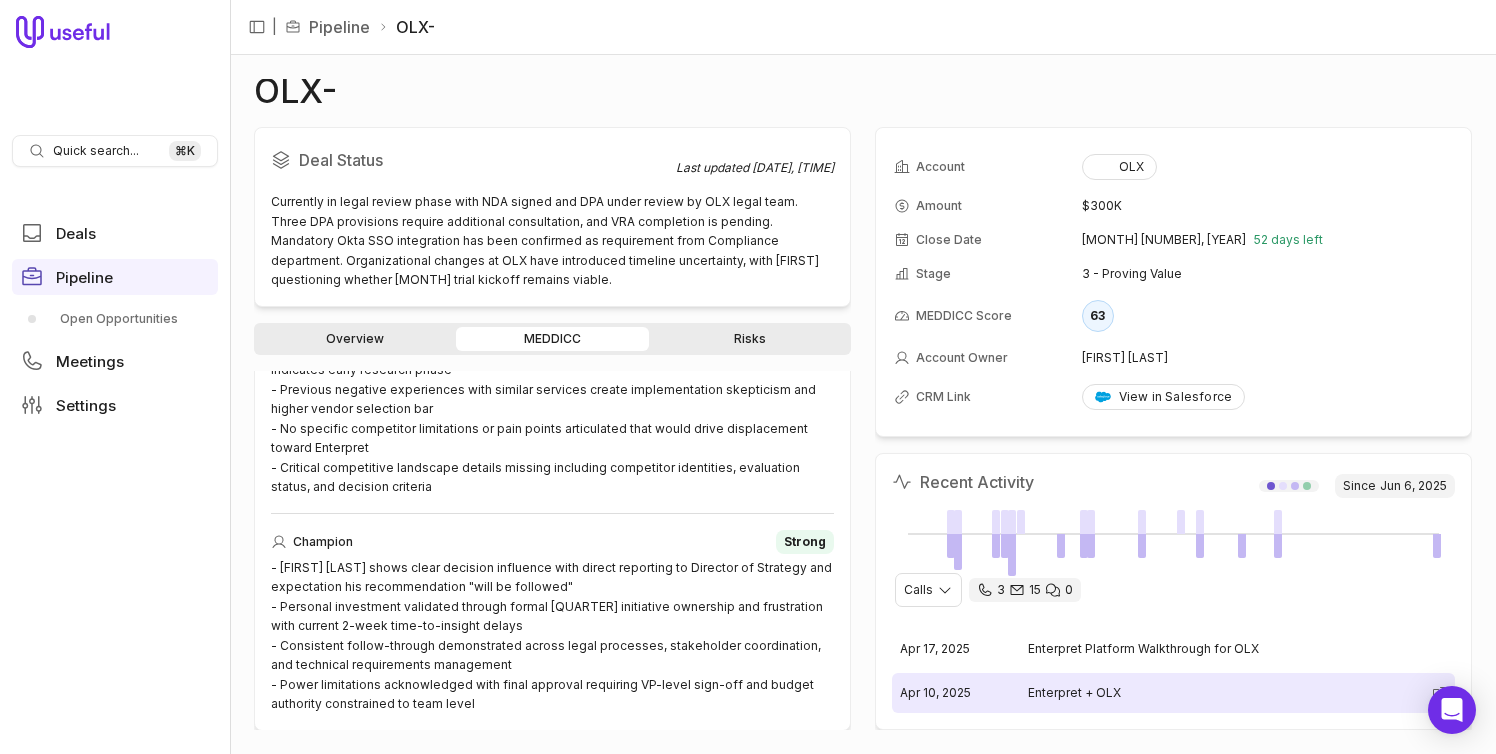 click on "Apr 10, 2025 Enterpret + OLX" at bounding box center (1173, 693) 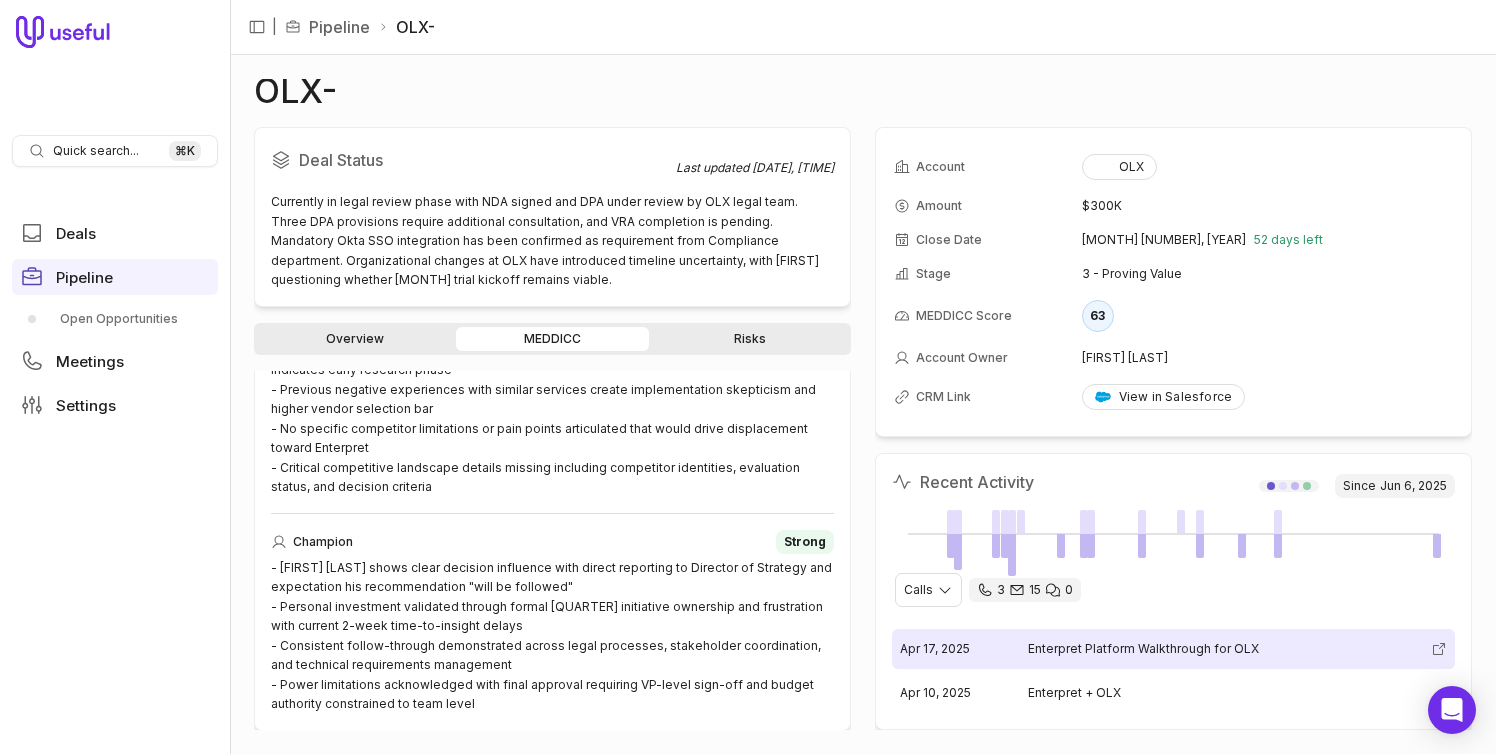 click on "Apr 17, 2025 Enterpret Platform Walkthrough for OLX" at bounding box center [1173, 649] 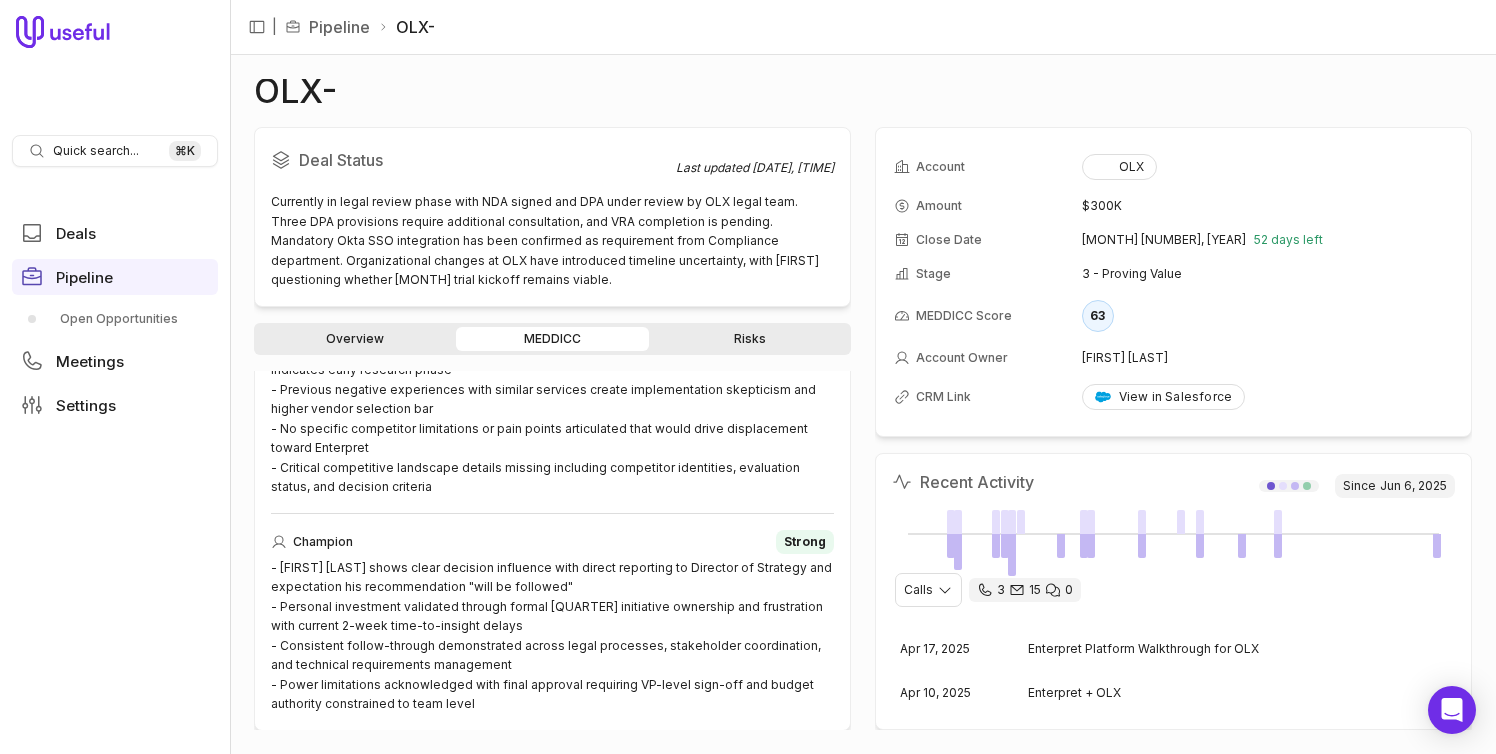 scroll, scrollTop: 0, scrollLeft: 0, axis: both 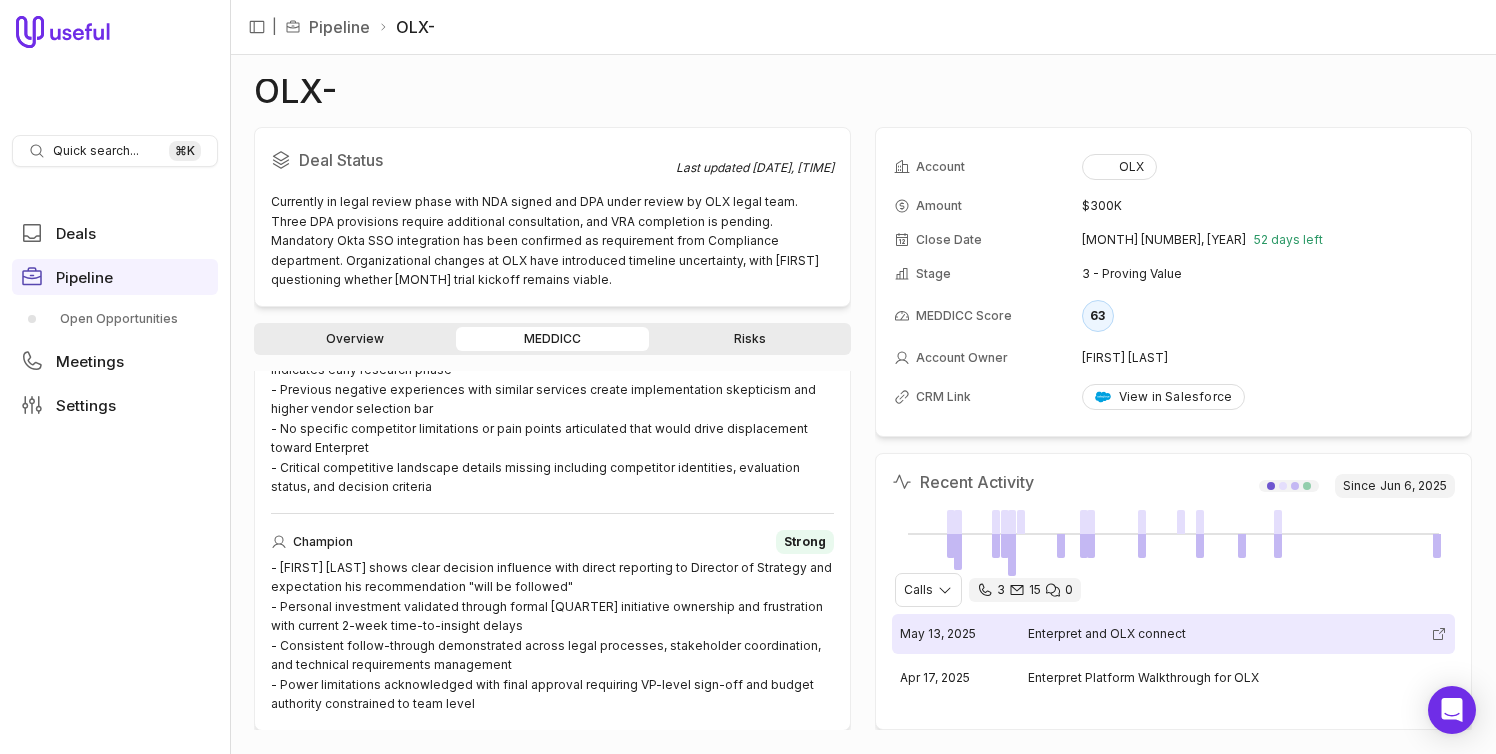 click on "Enterpret and OLX connect" at bounding box center (1225, 634) 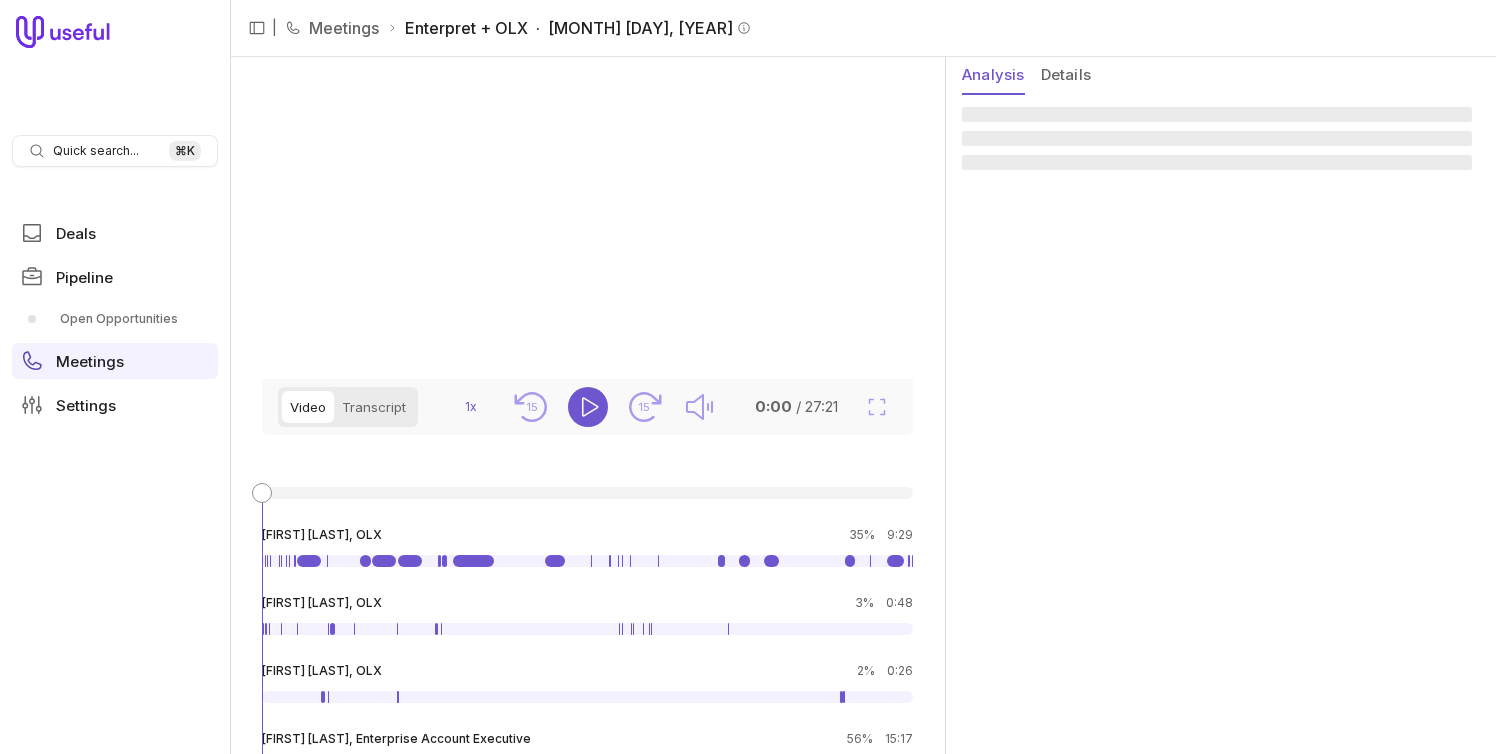 scroll, scrollTop: 0, scrollLeft: 0, axis: both 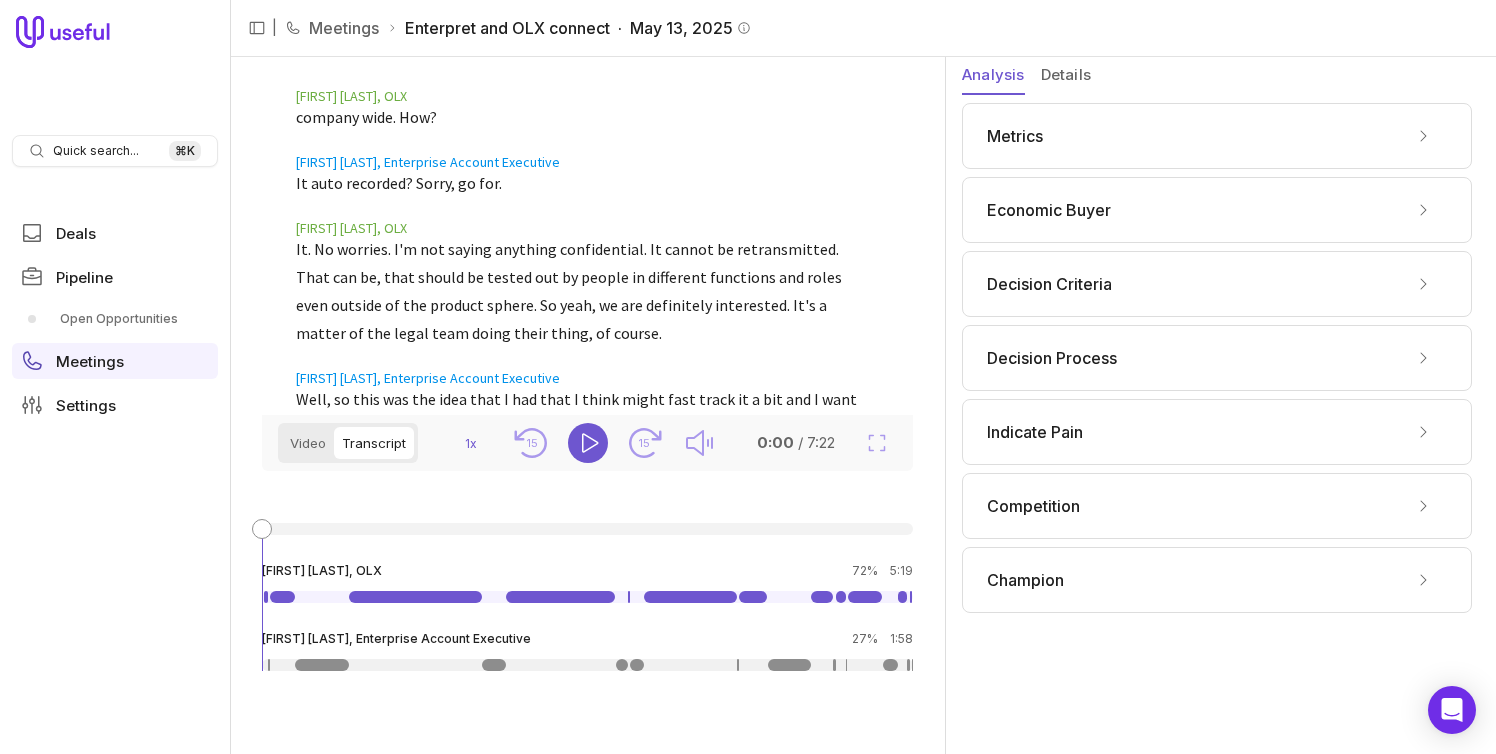 click on "Transcript" at bounding box center [374, 443] 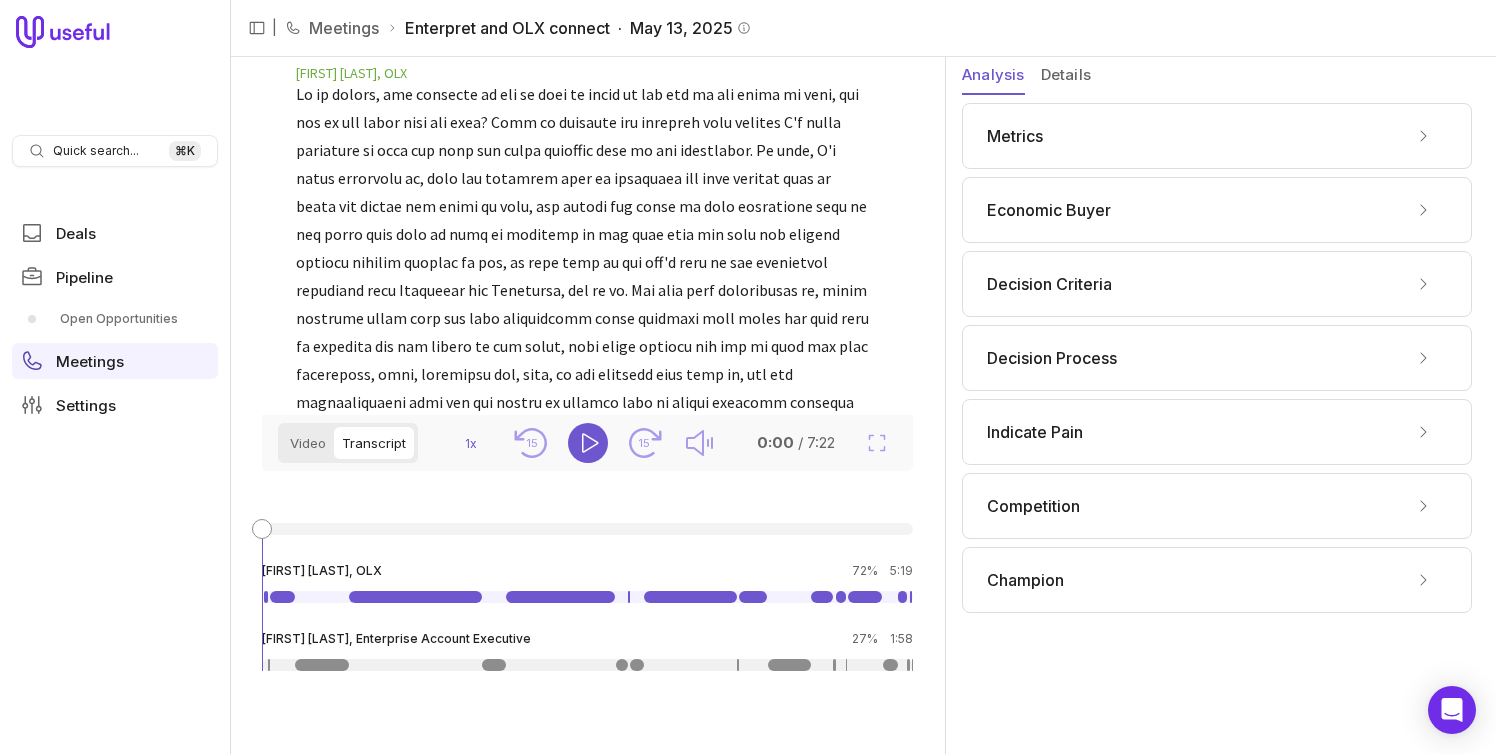 scroll, scrollTop: 0, scrollLeft: 0, axis: both 